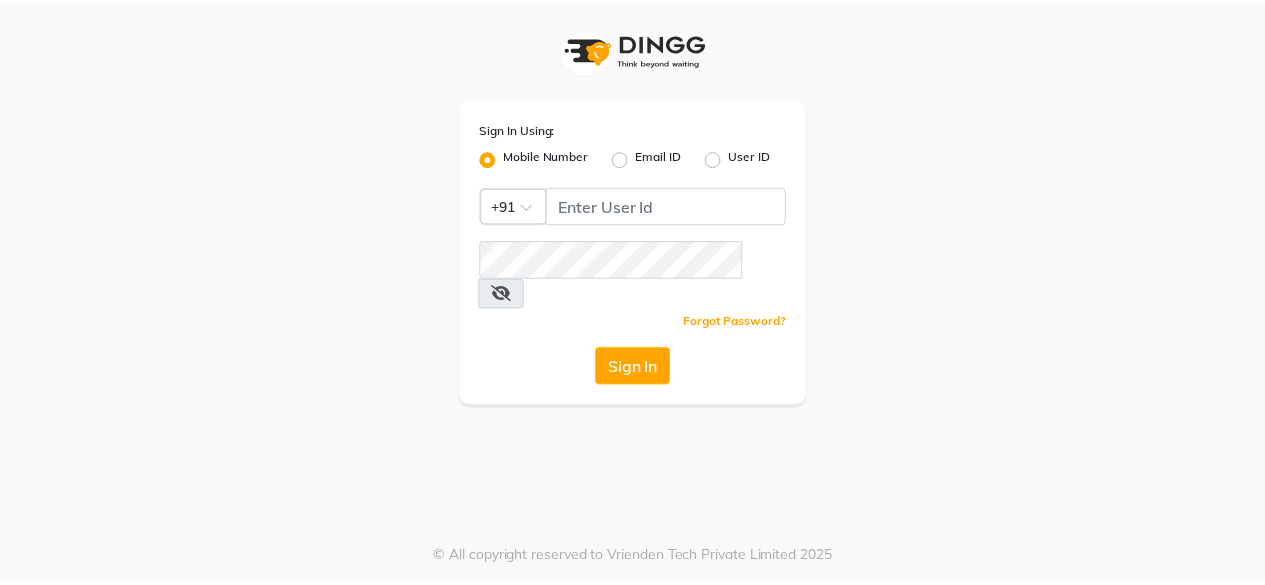 scroll, scrollTop: 0, scrollLeft: 0, axis: both 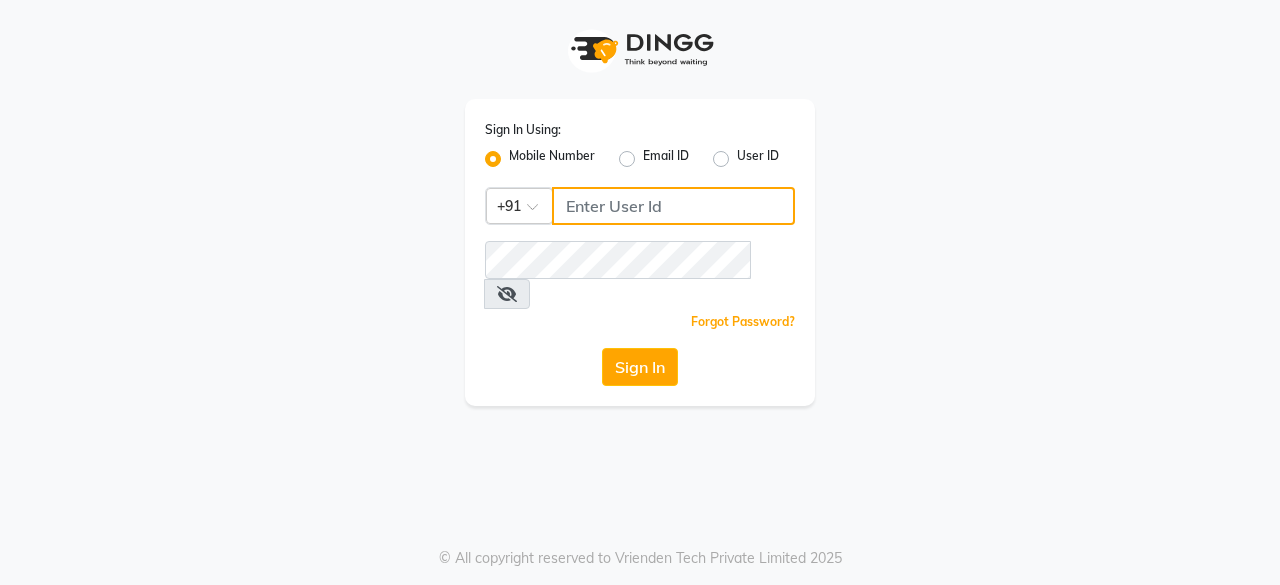 click 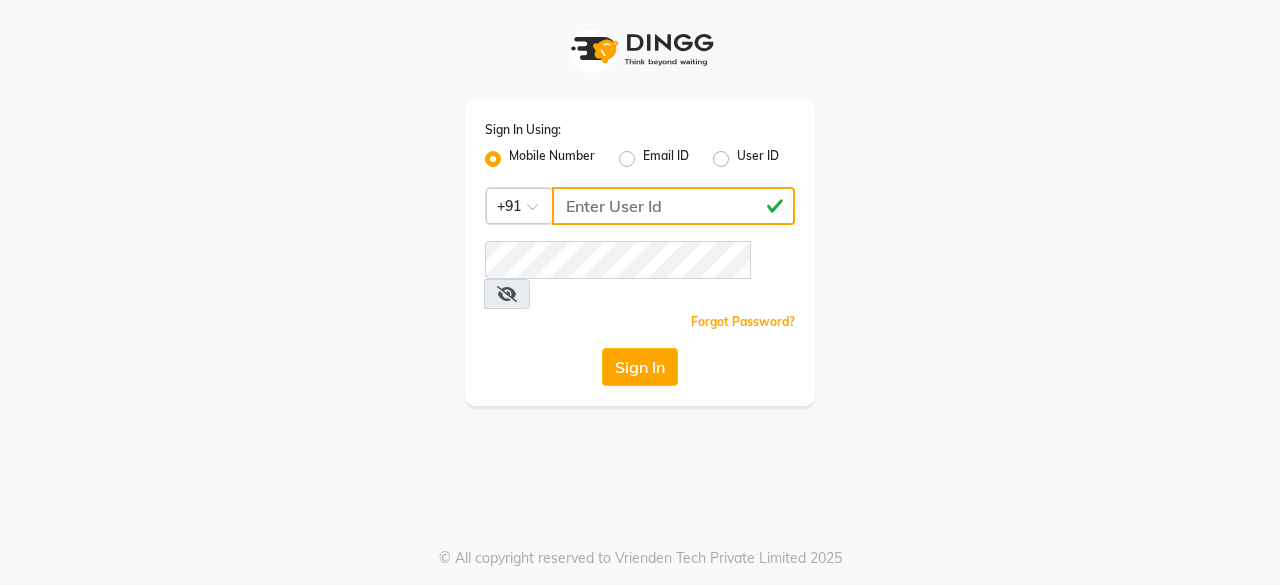 type on "[PHONE]" 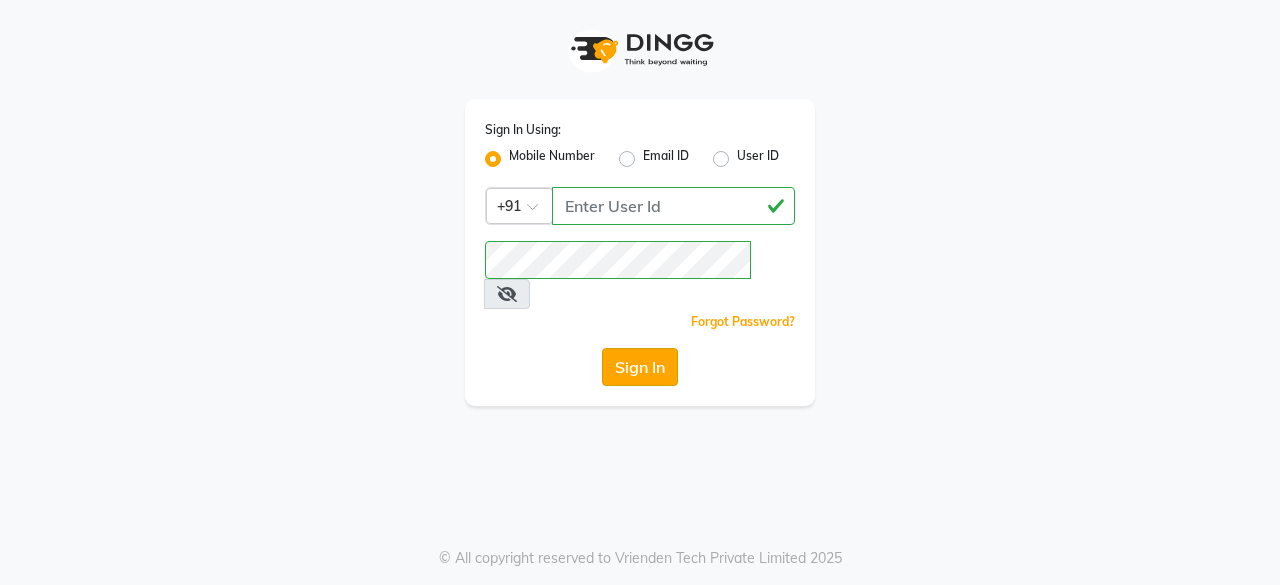 click on "Sign In" 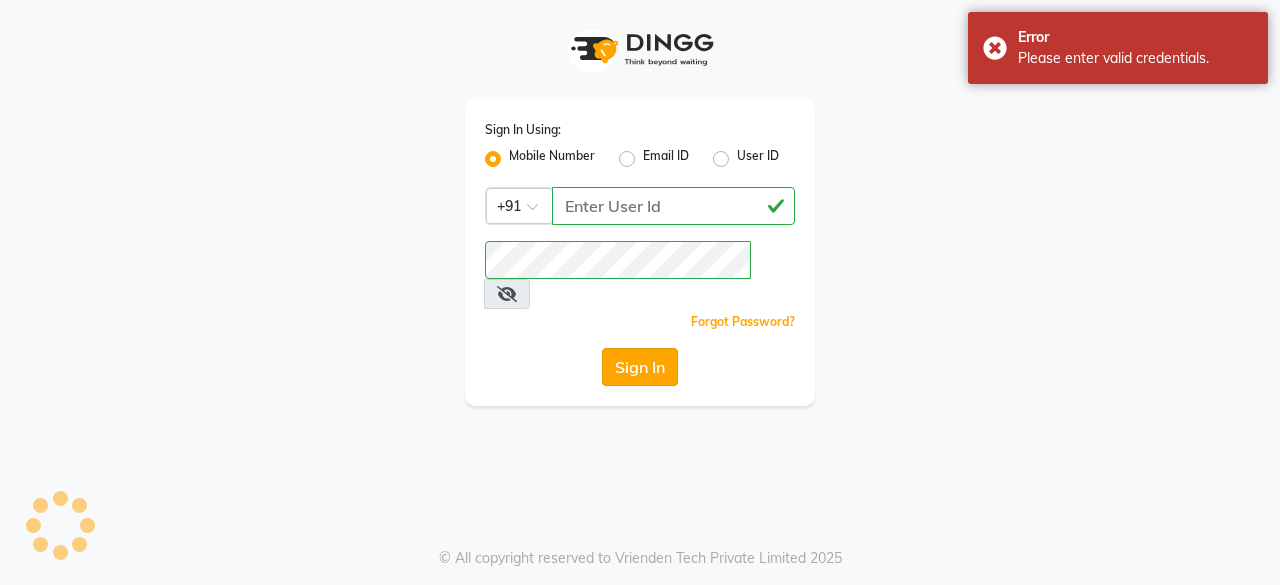click on "Sign In" 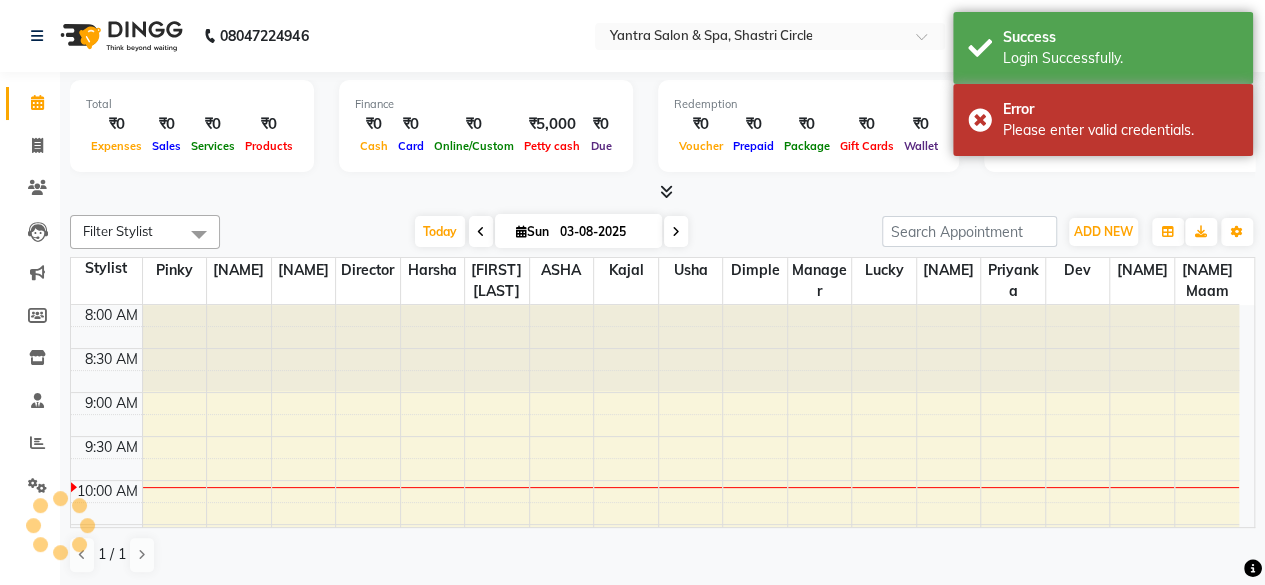 scroll, scrollTop: 0, scrollLeft: 0, axis: both 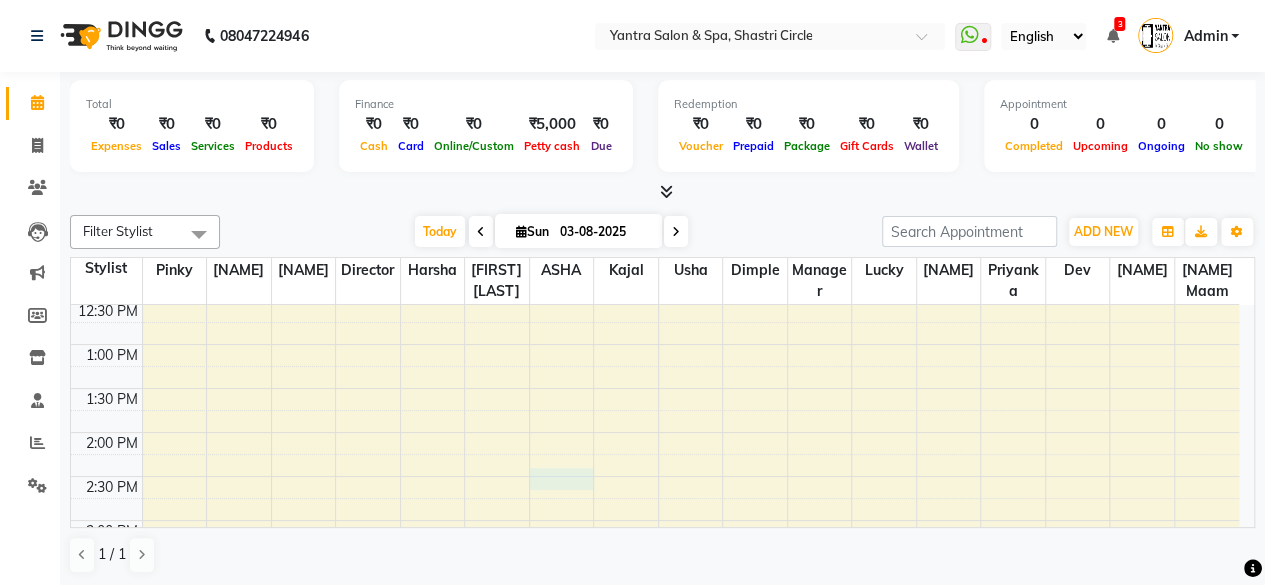 click on "8:00 AM 8:30 AM 9:00 AM 9:30 AM 10:00 AM 10:30 AM 11:00 AM 11:30 AM 12:00 PM 12:30 PM 1:00 PM 1:30 PM 2:00 PM 2:30 PM 3:00 PM 3:30 PM 4:00 PM 4:30 PM 5:00 PM 5:30 PM 6:00 PM 6:30 PM 7:00 PM 7:30 PM" at bounding box center (655, 432) 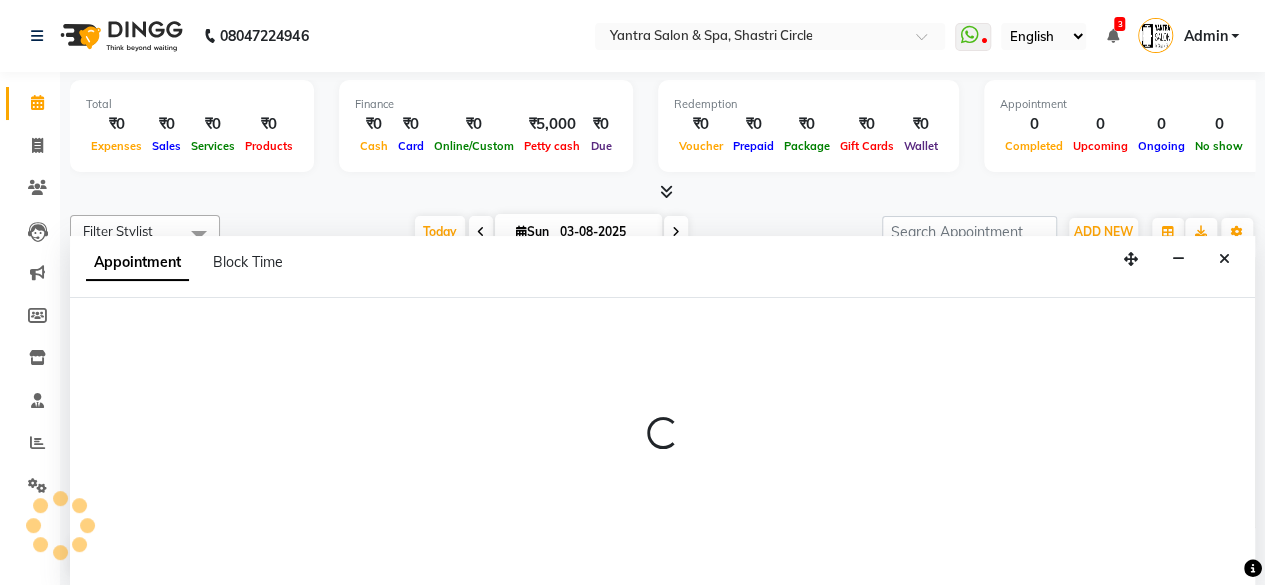 select on "8429" 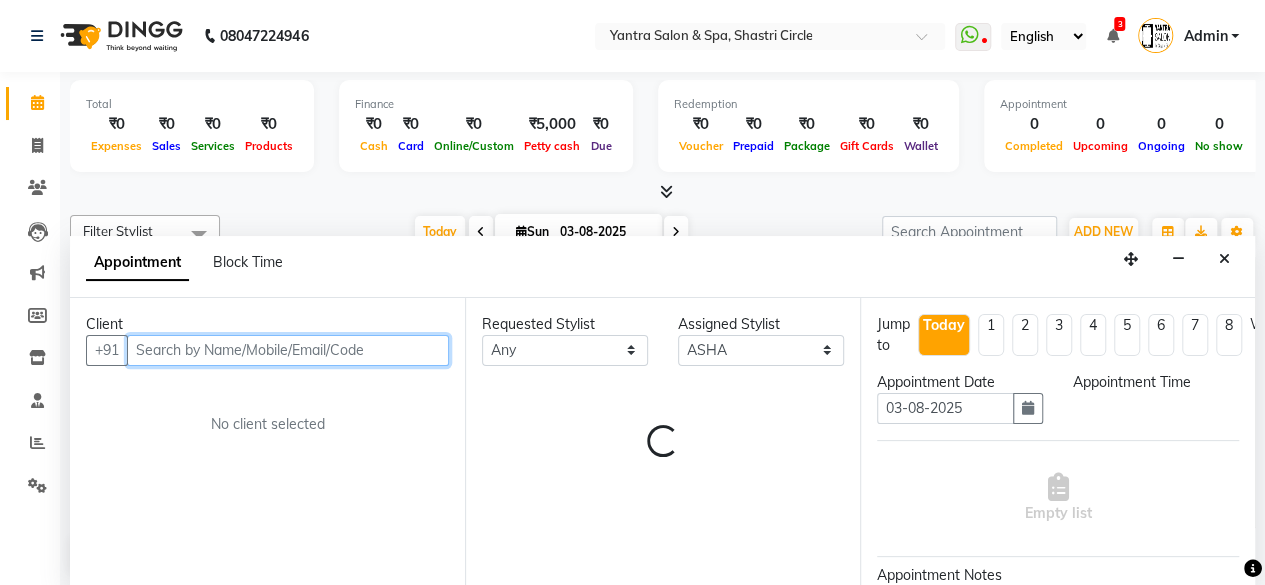 select on "870" 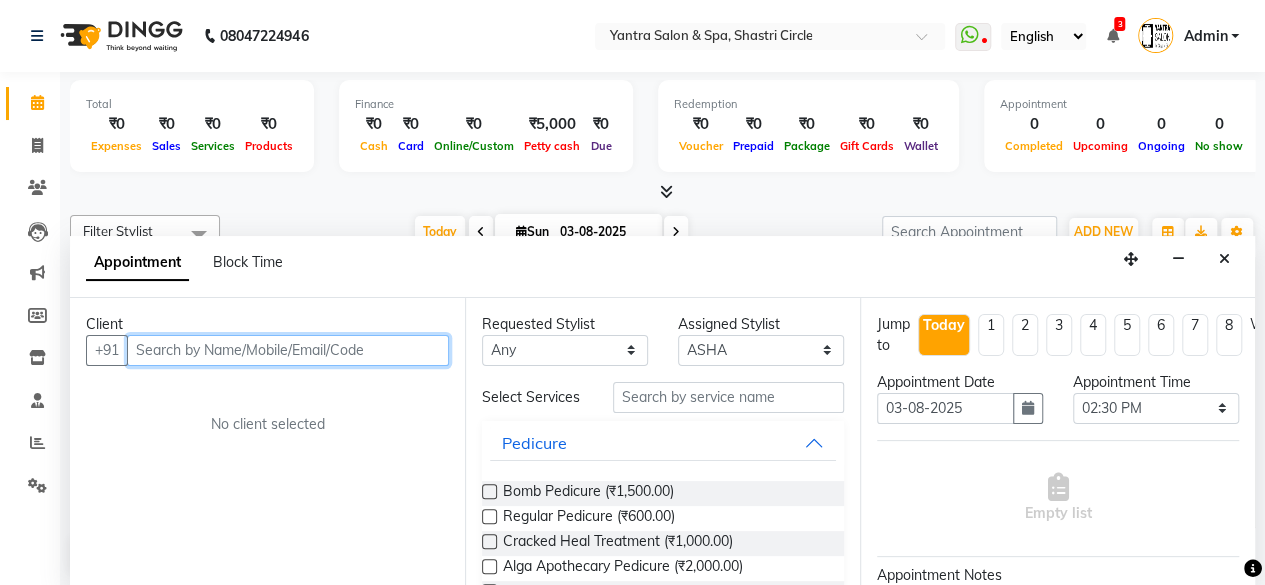 click at bounding box center [288, 350] 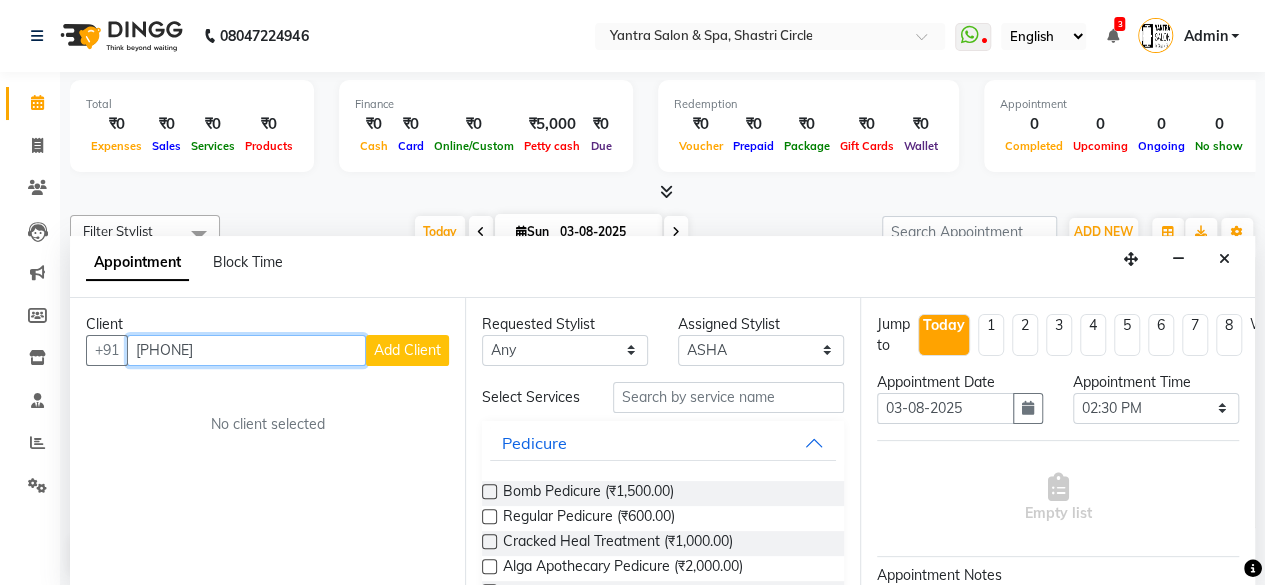 type on "[PHONE]" 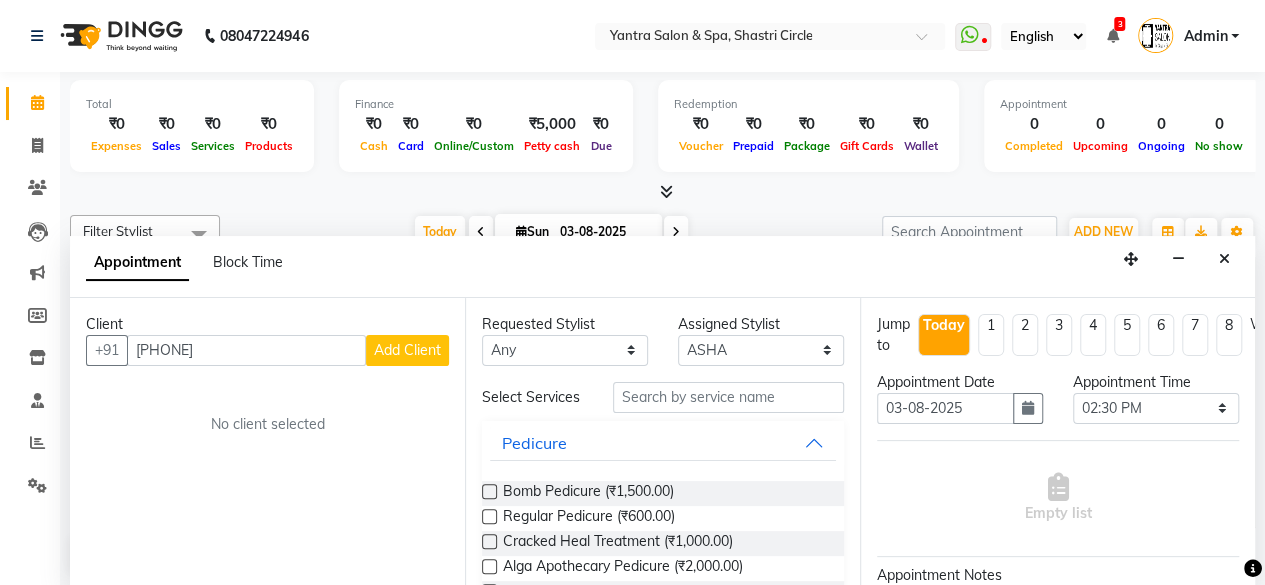 click on "Add Client" at bounding box center [407, 350] 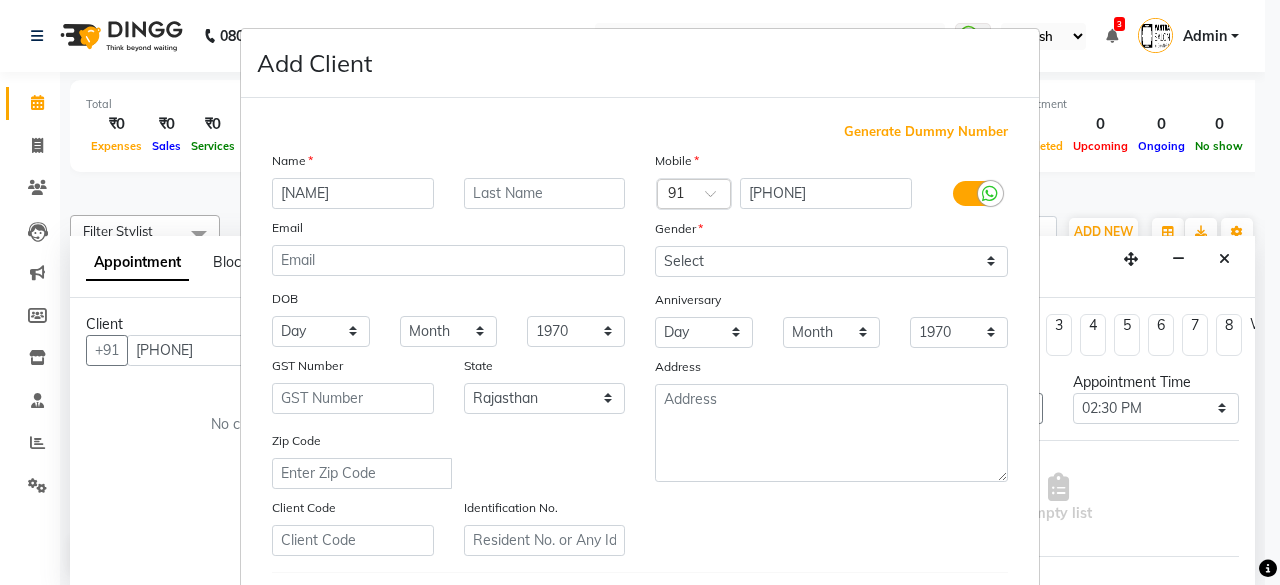 type on "[NAME]" 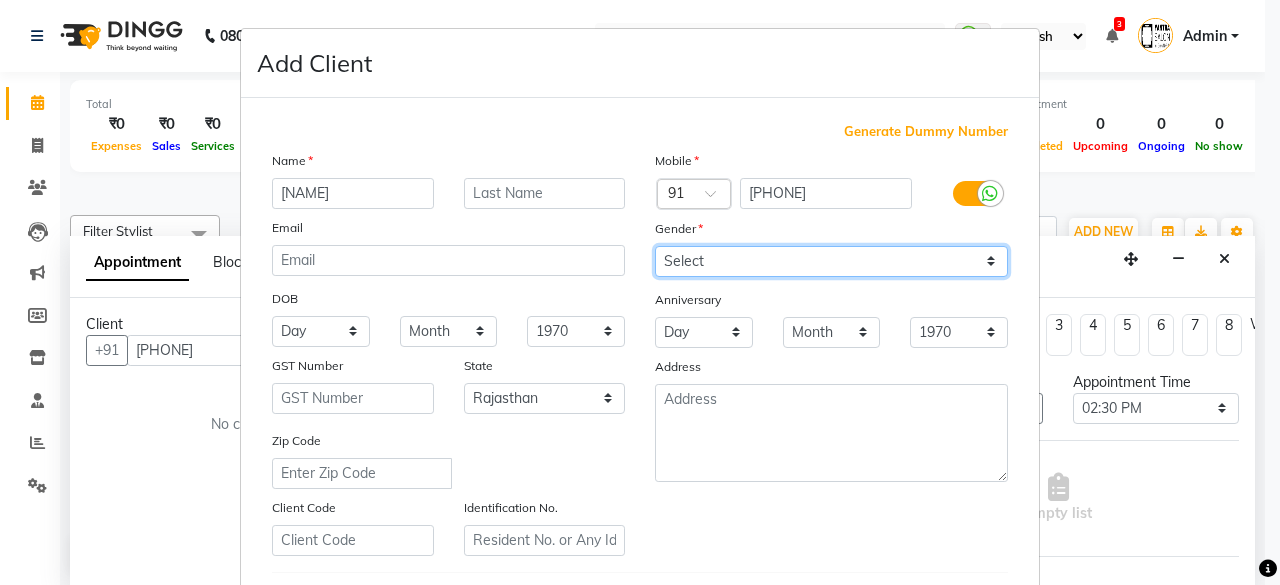 click on "Select Male Female Other Prefer Not To Say" at bounding box center [831, 261] 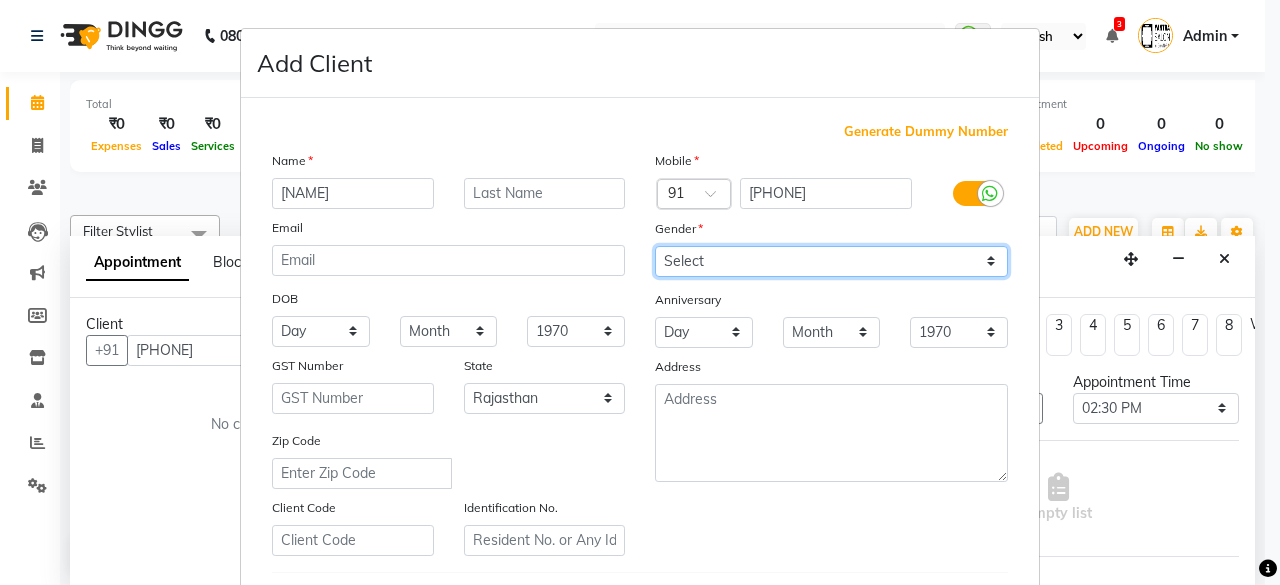 select on "female" 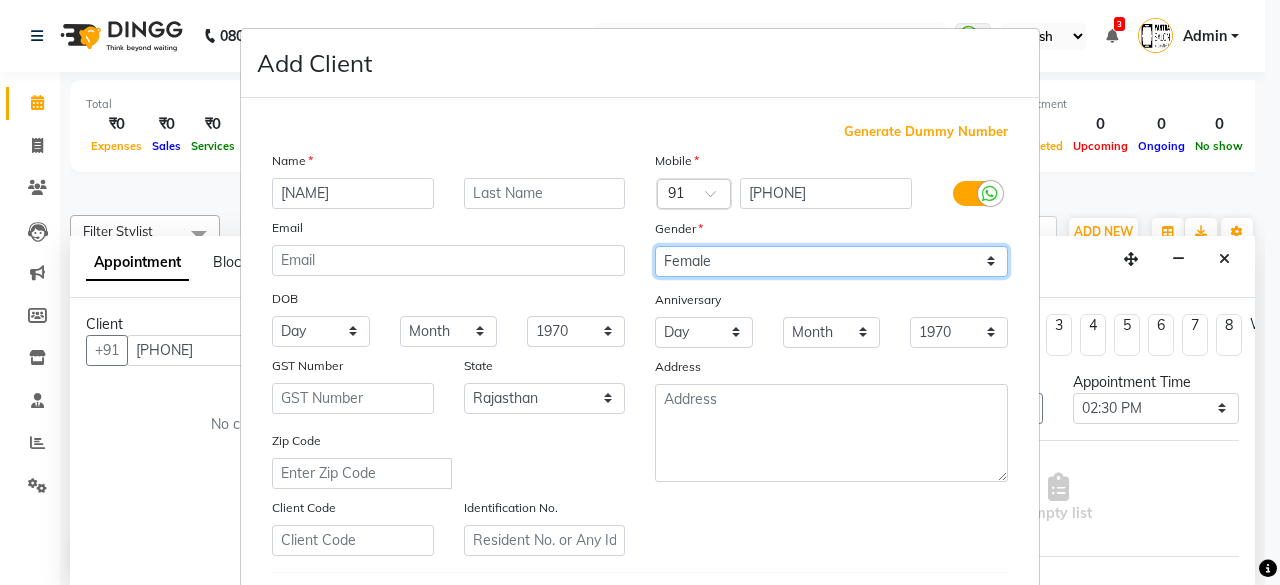 click on "Select Male Female Other Prefer Not To Say" at bounding box center [831, 261] 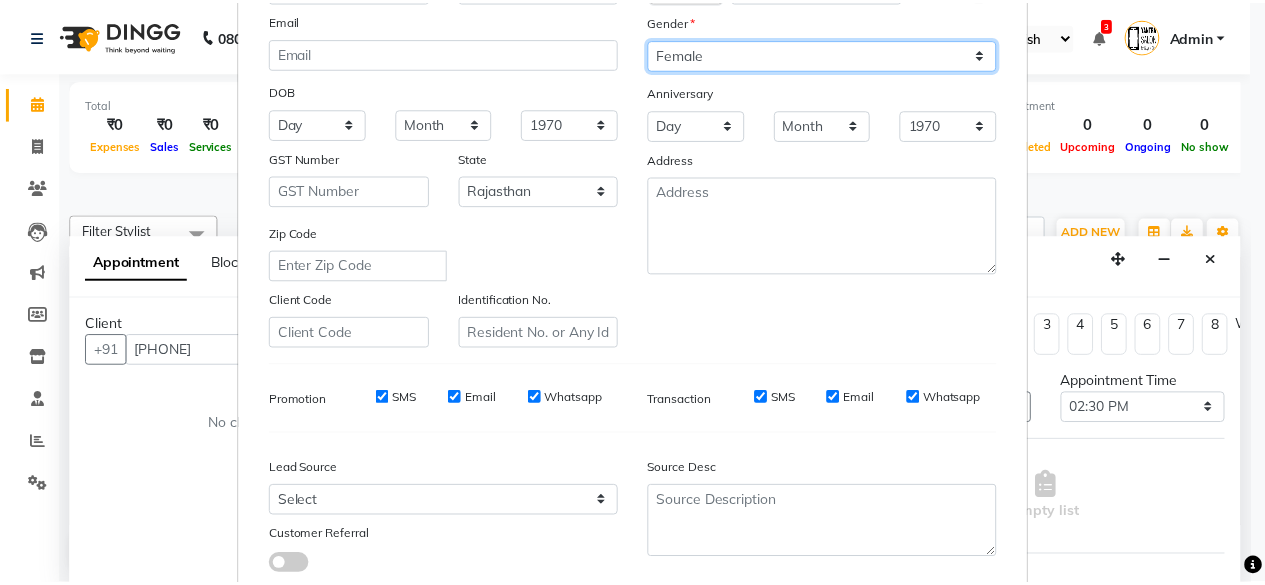 scroll, scrollTop: 334, scrollLeft: 0, axis: vertical 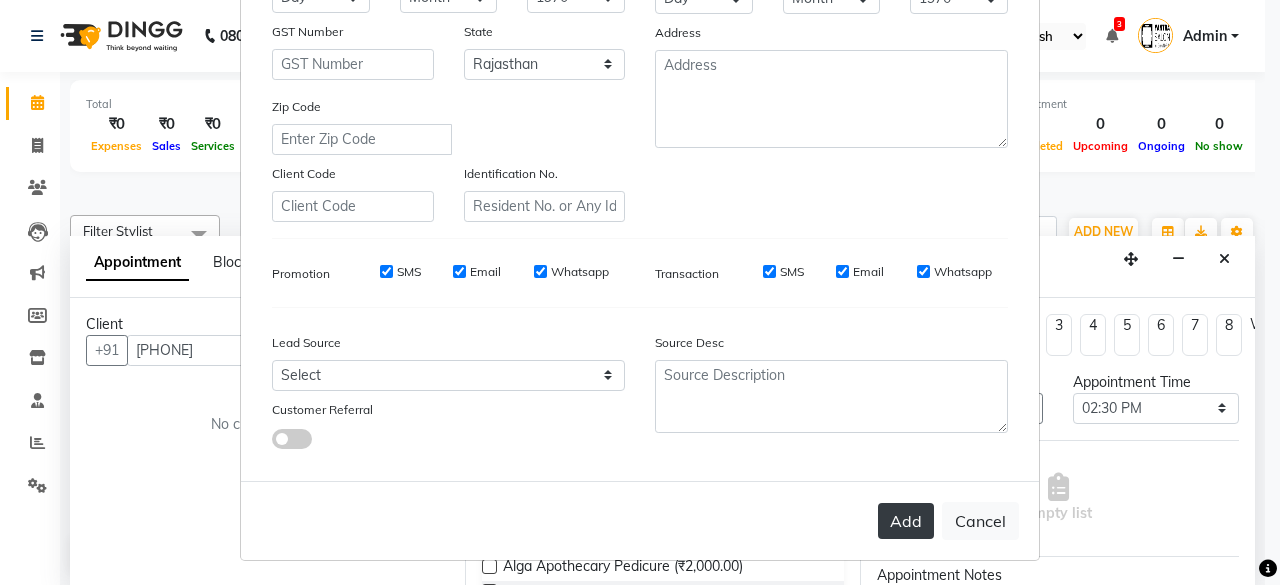 click on "Add" at bounding box center [906, 521] 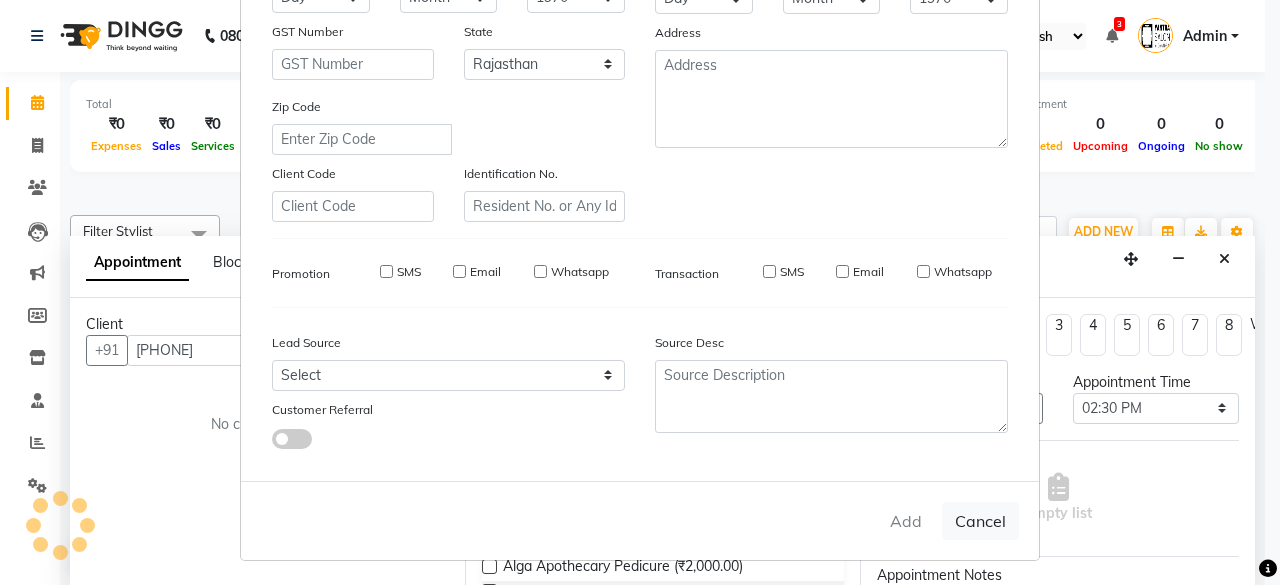 type 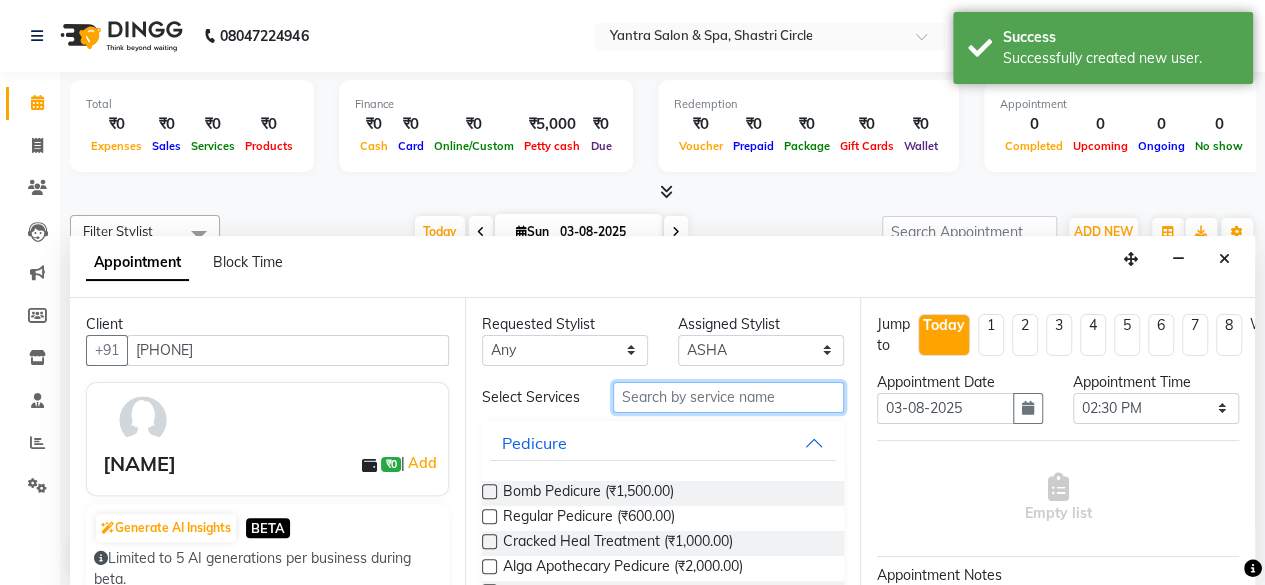 click at bounding box center (728, 397) 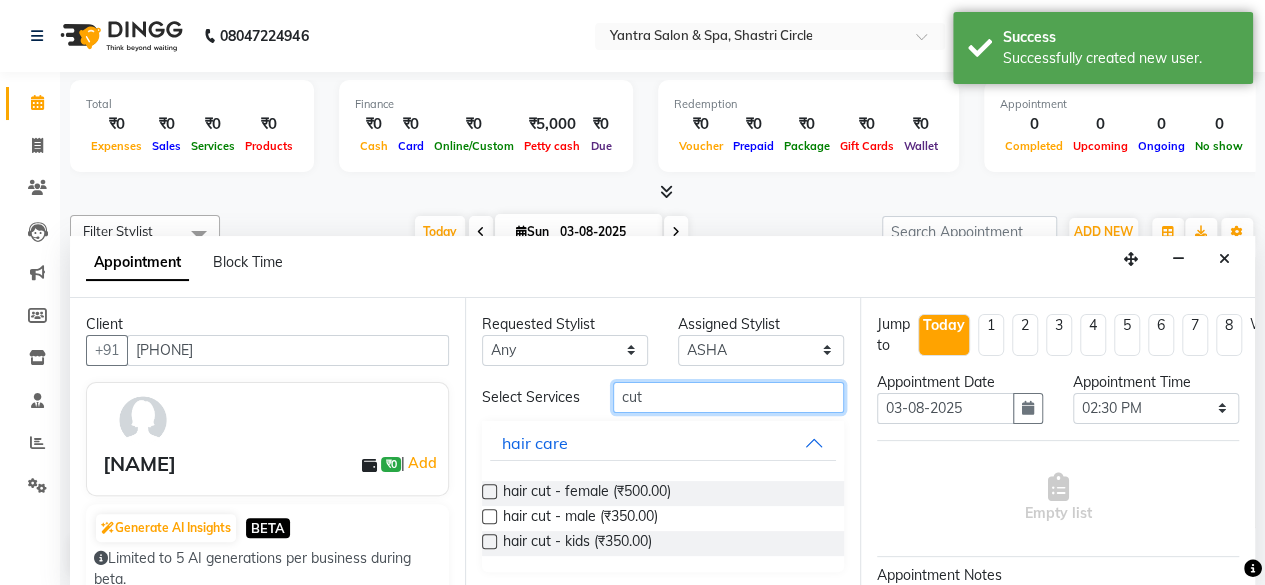 type on "cut" 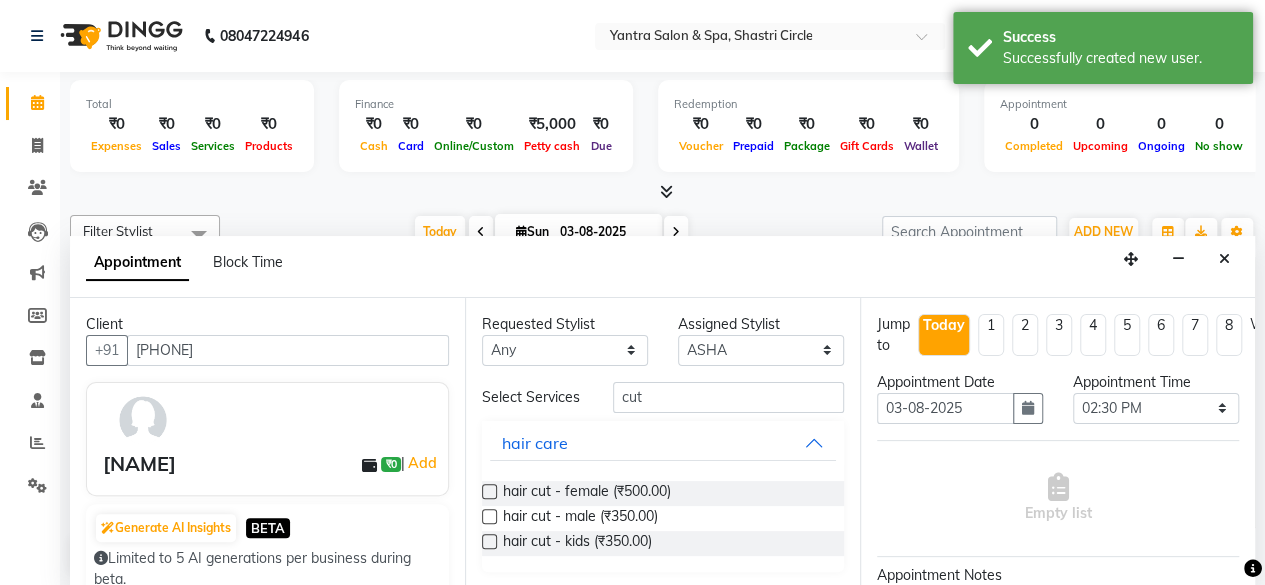 click at bounding box center [489, 491] 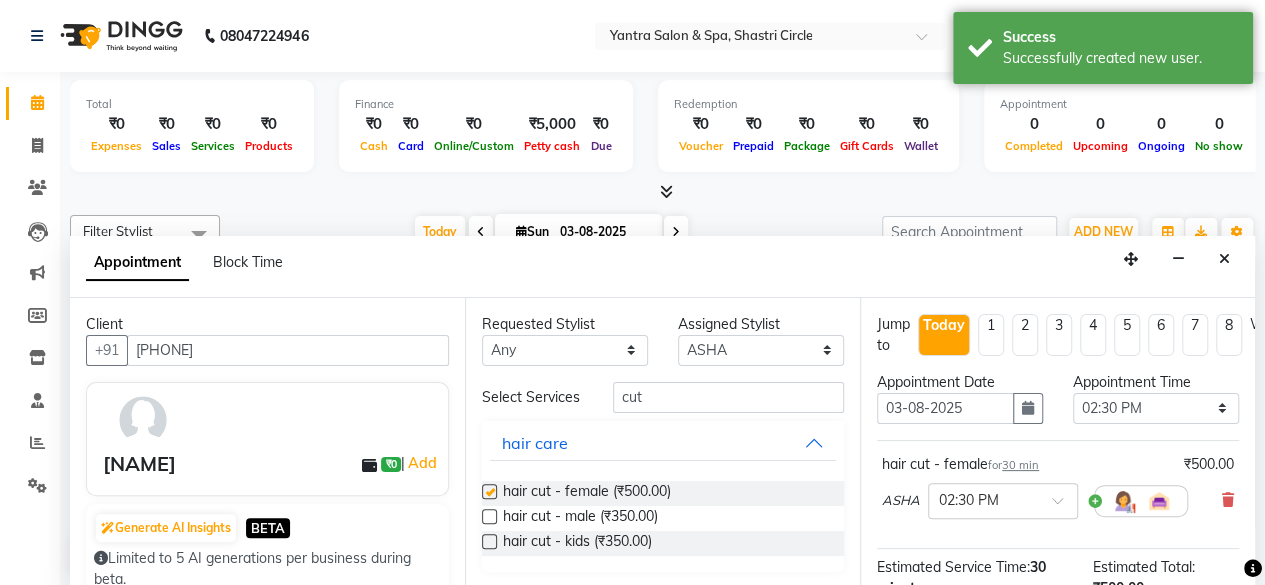 checkbox on "false" 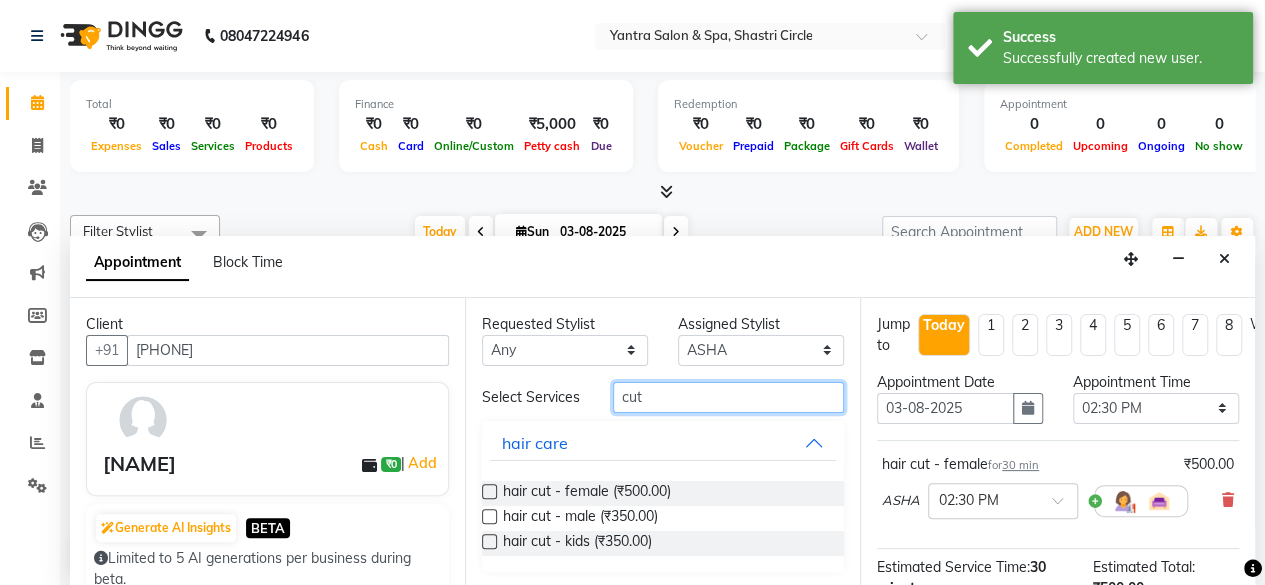 click on "cut" at bounding box center [728, 397] 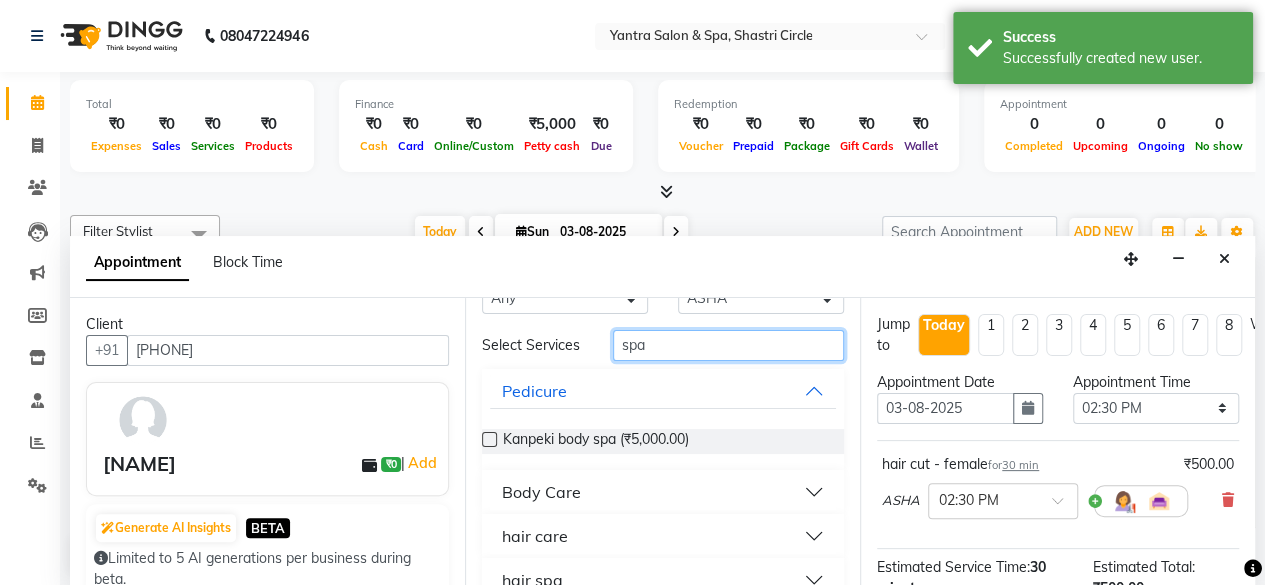 scroll, scrollTop: 93, scrollLeft: 0, axis: vertical 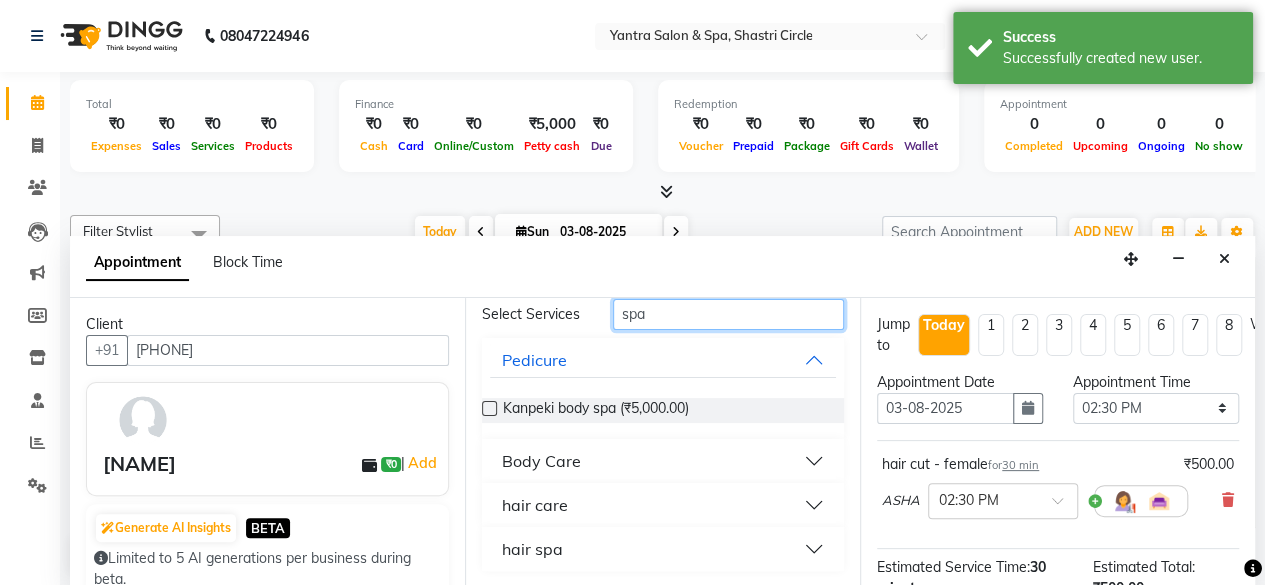 type on "spa" 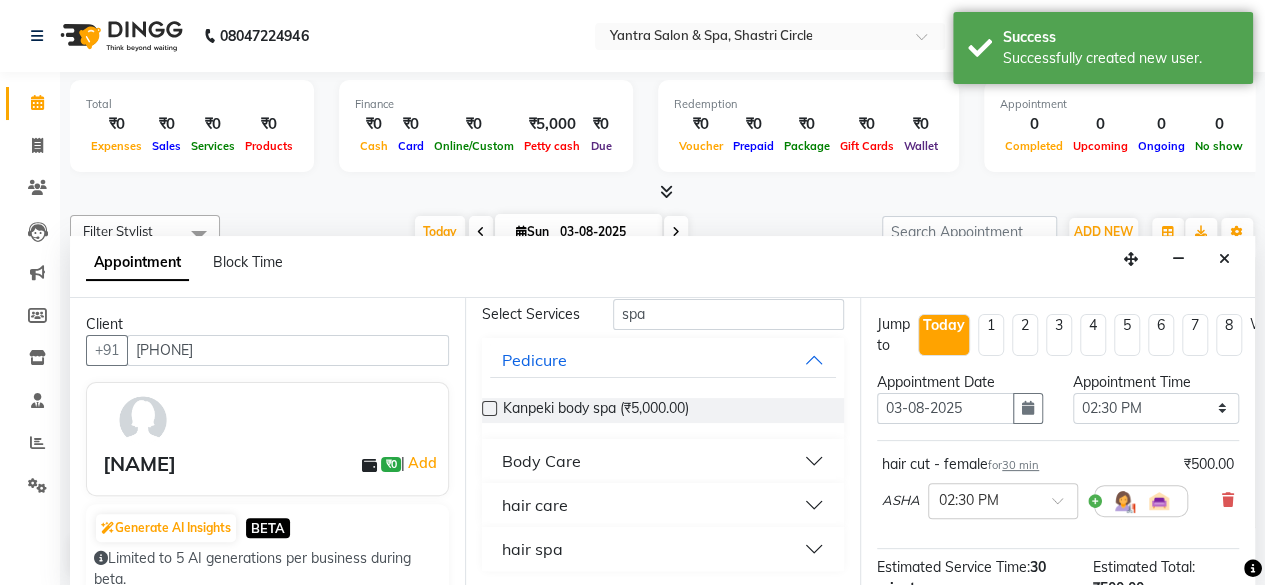 click on "hair care" at bounding box center (535, 505) 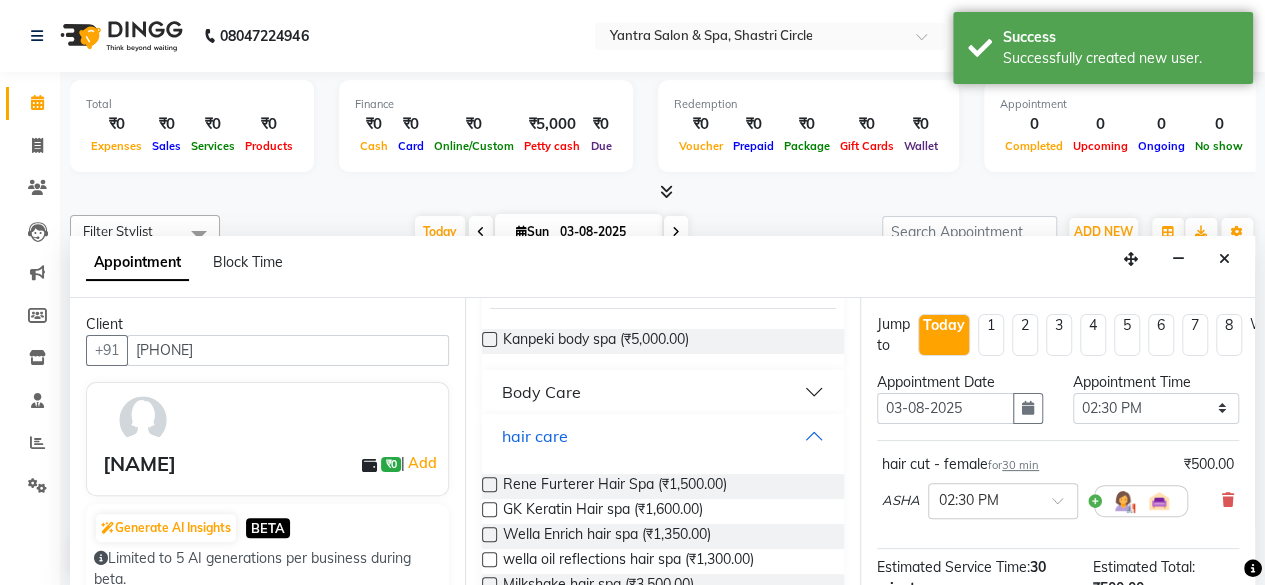 scroll, scrollTop: 193, scrollLeft: 0, axis: vertical 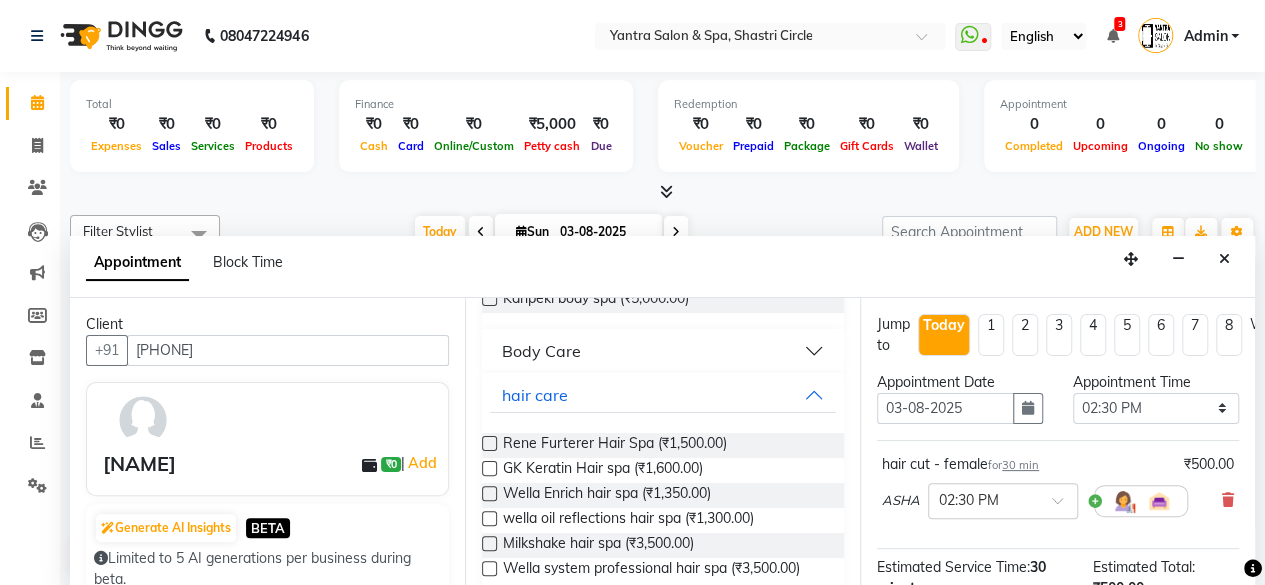 click at bounding box center (489, 493) 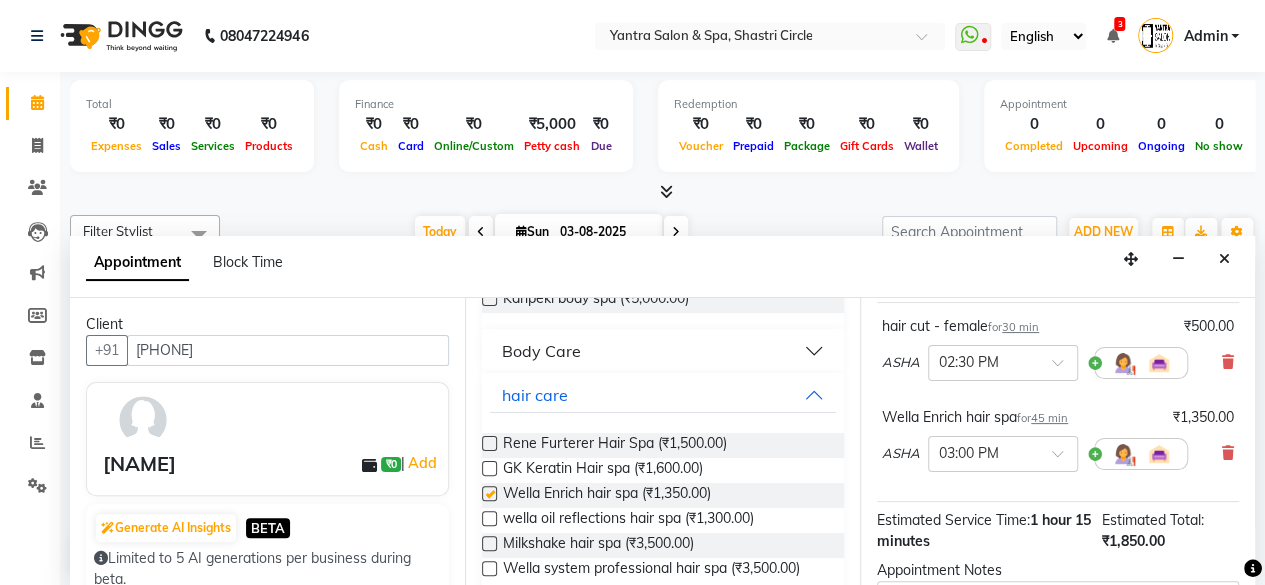 checkbox on "false" 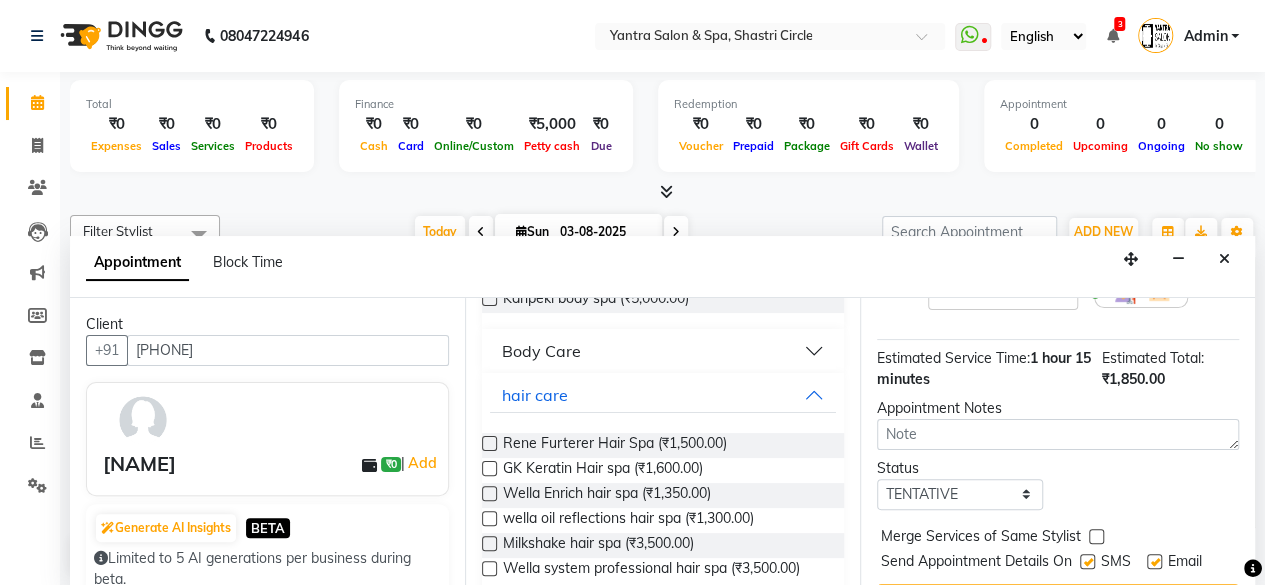 scroll, scrollTop: 363, scrollLeft: 0, axis: vertical 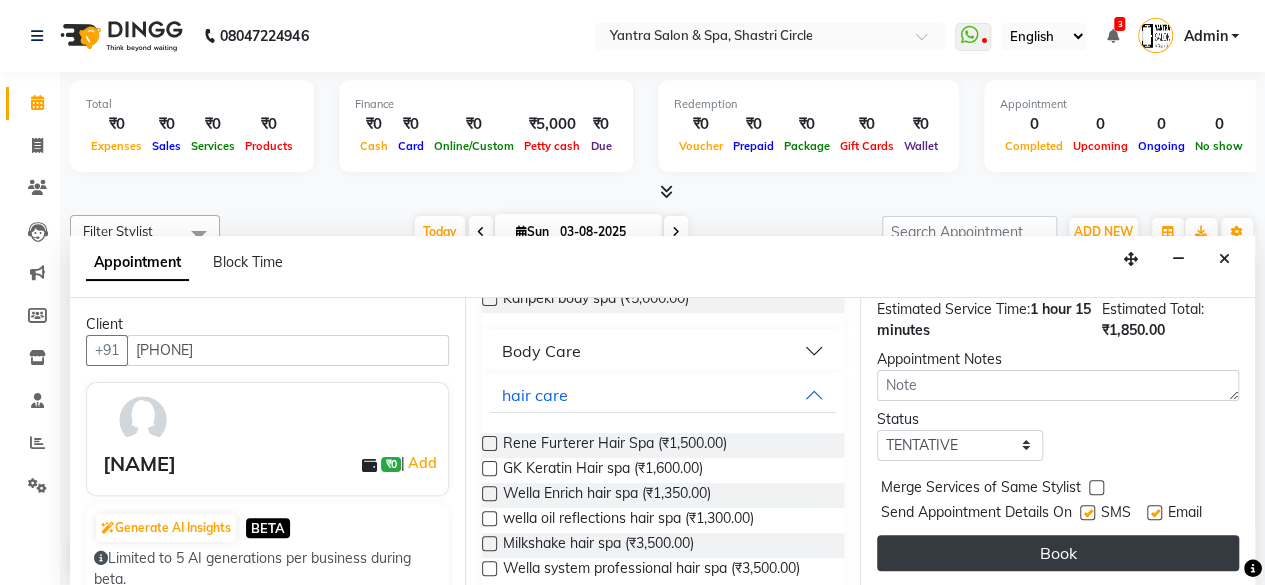 click on "Book" at bounding box center (1058, 553) 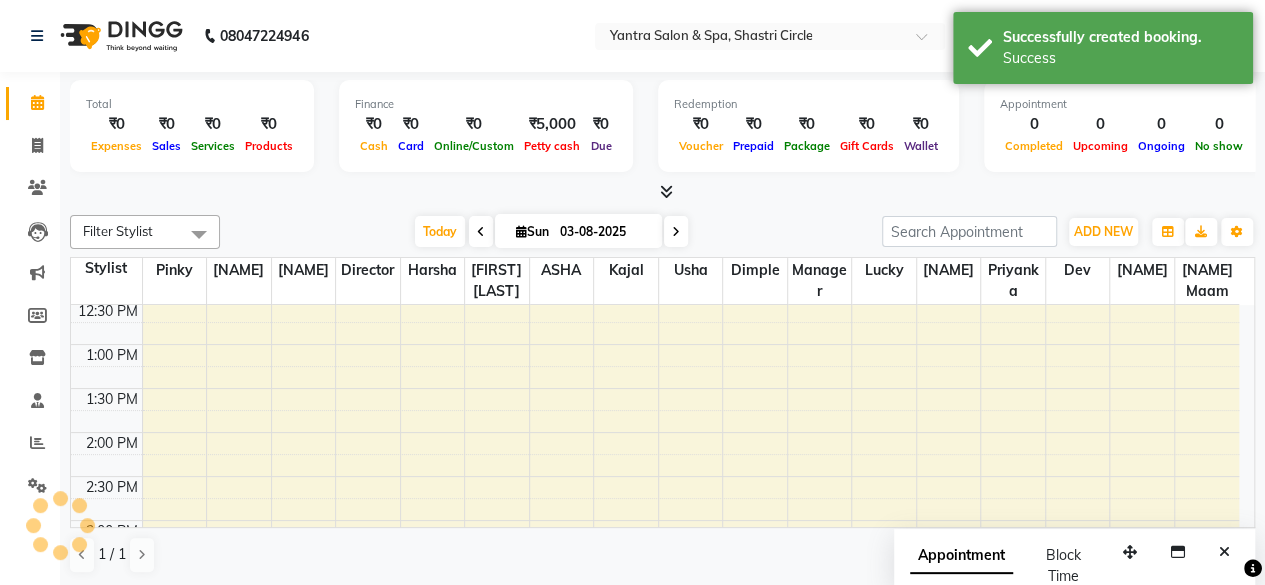 scroll, scrollTop: 0, scrollLeft: 0, axis: both 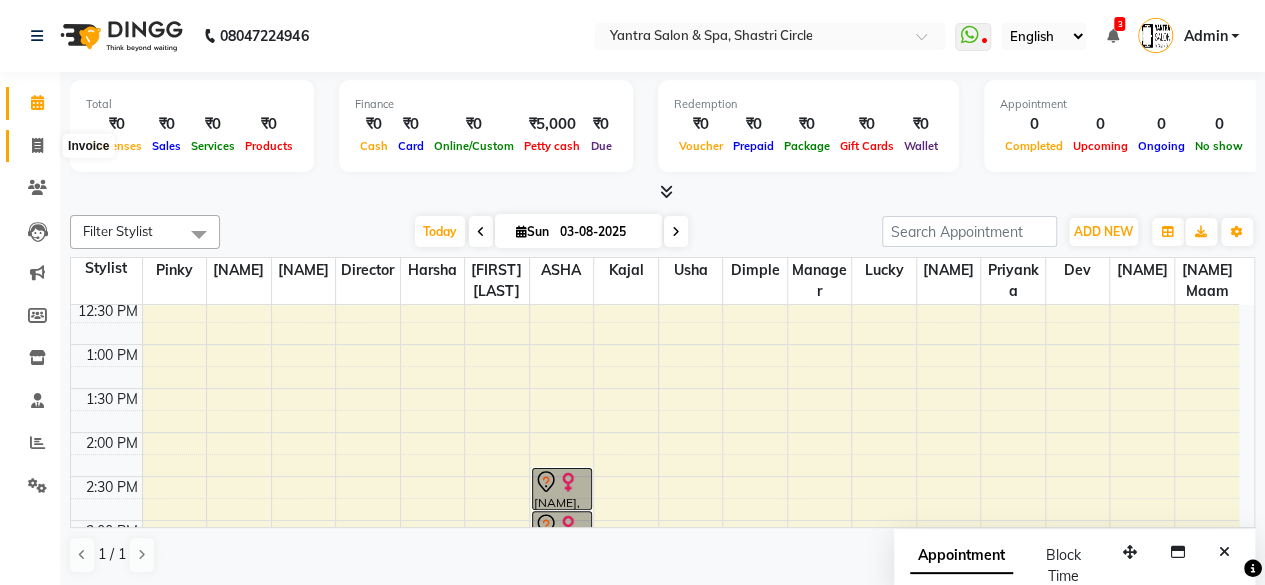 click 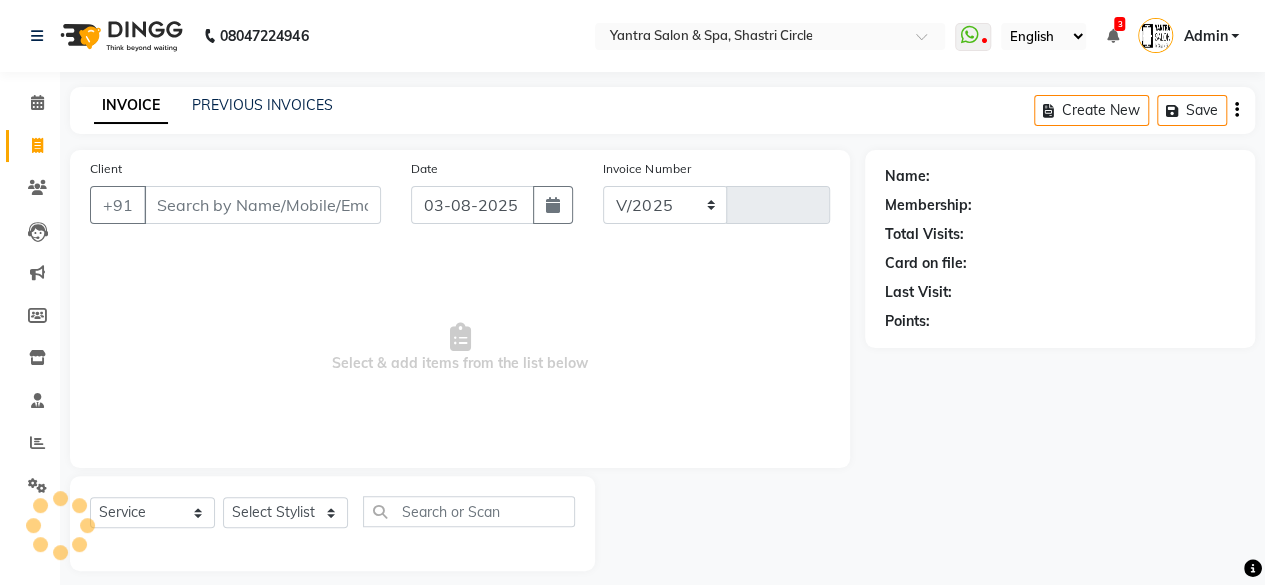 select on "154" 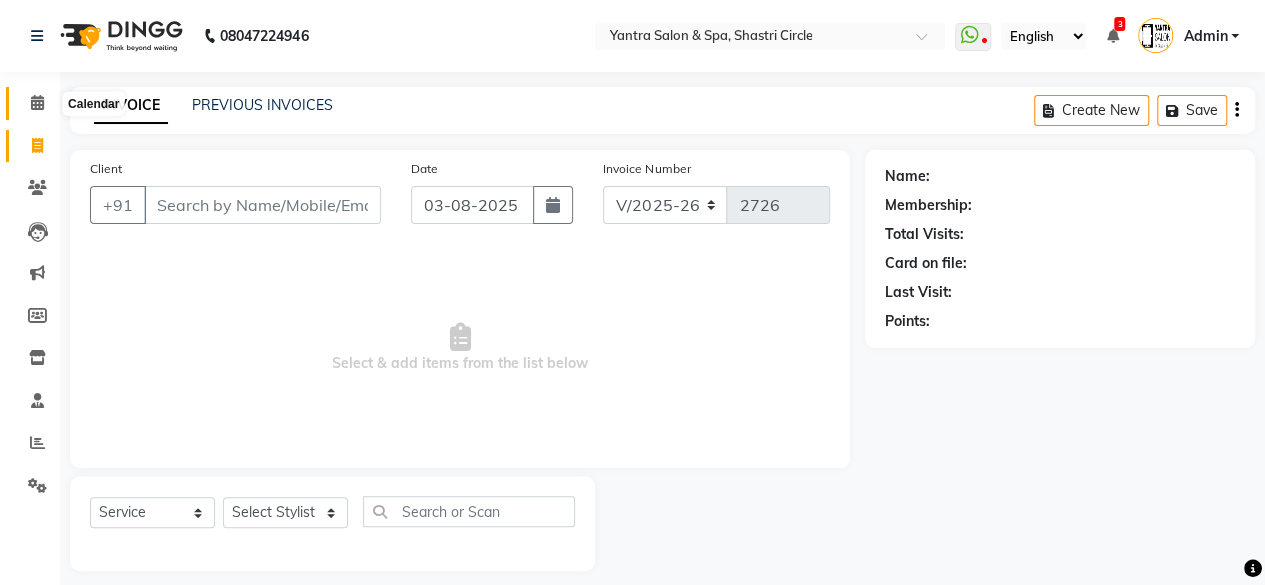 click 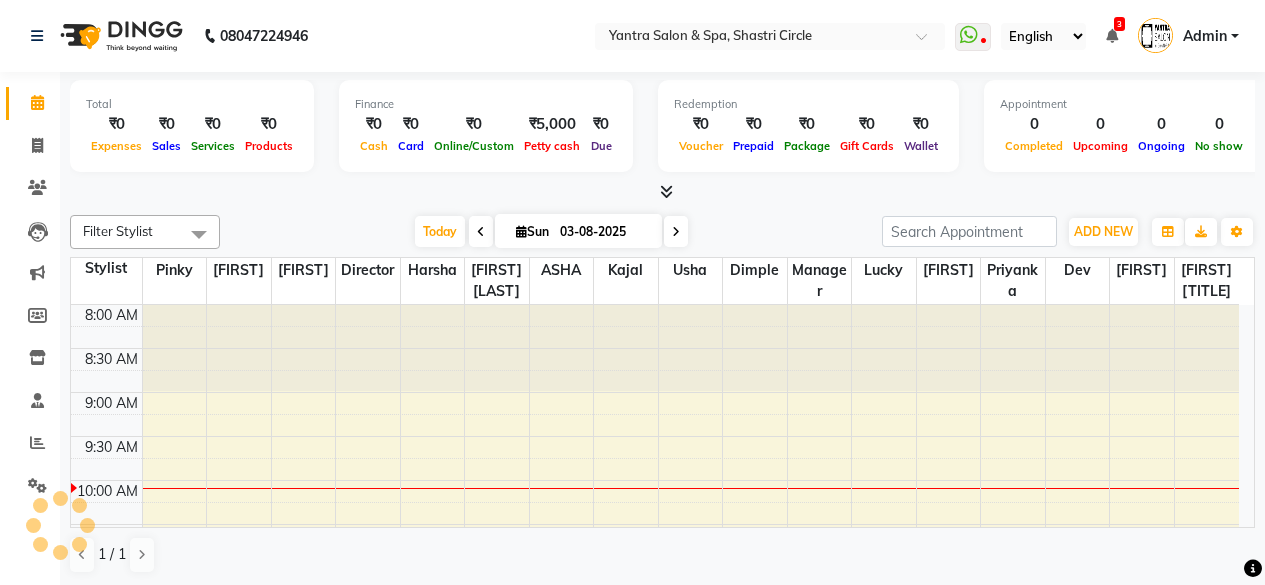 scroll, scrollTop: 0, scrollLeft: 0, axis: both 